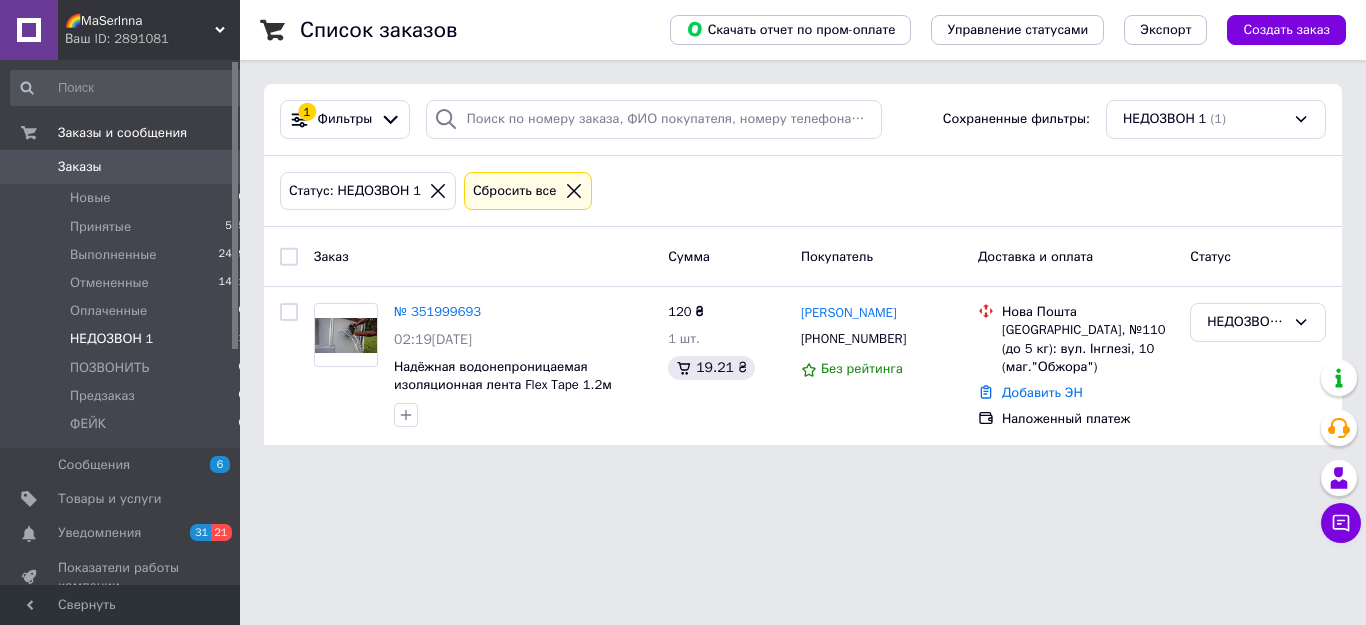 scroll, scrollTop: 0, scrollLeft: 0, axis: both 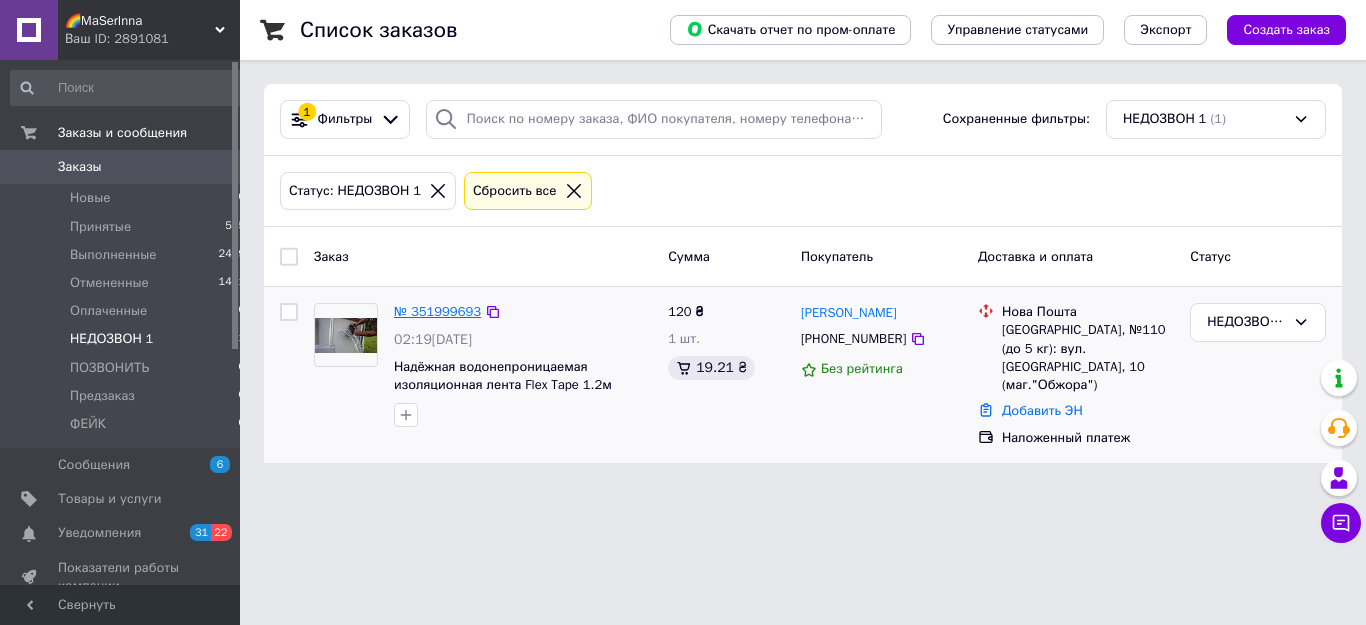 click on "№ 351999693" at bounding box center (437, 311) 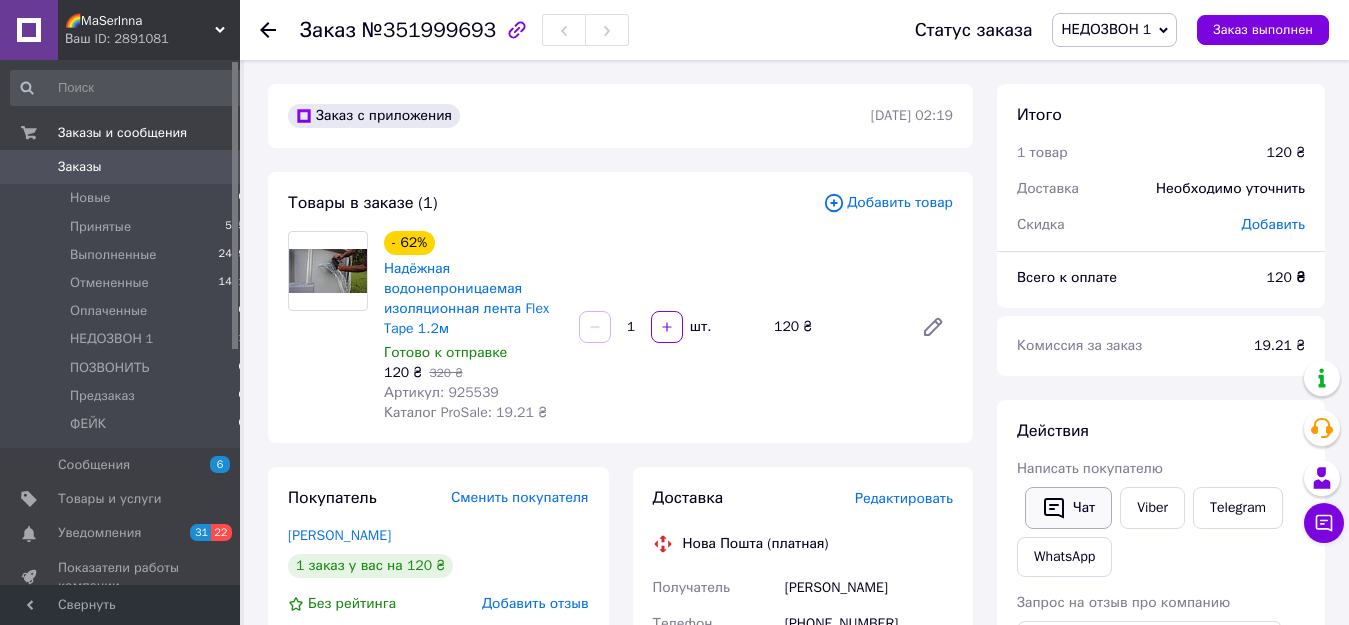click 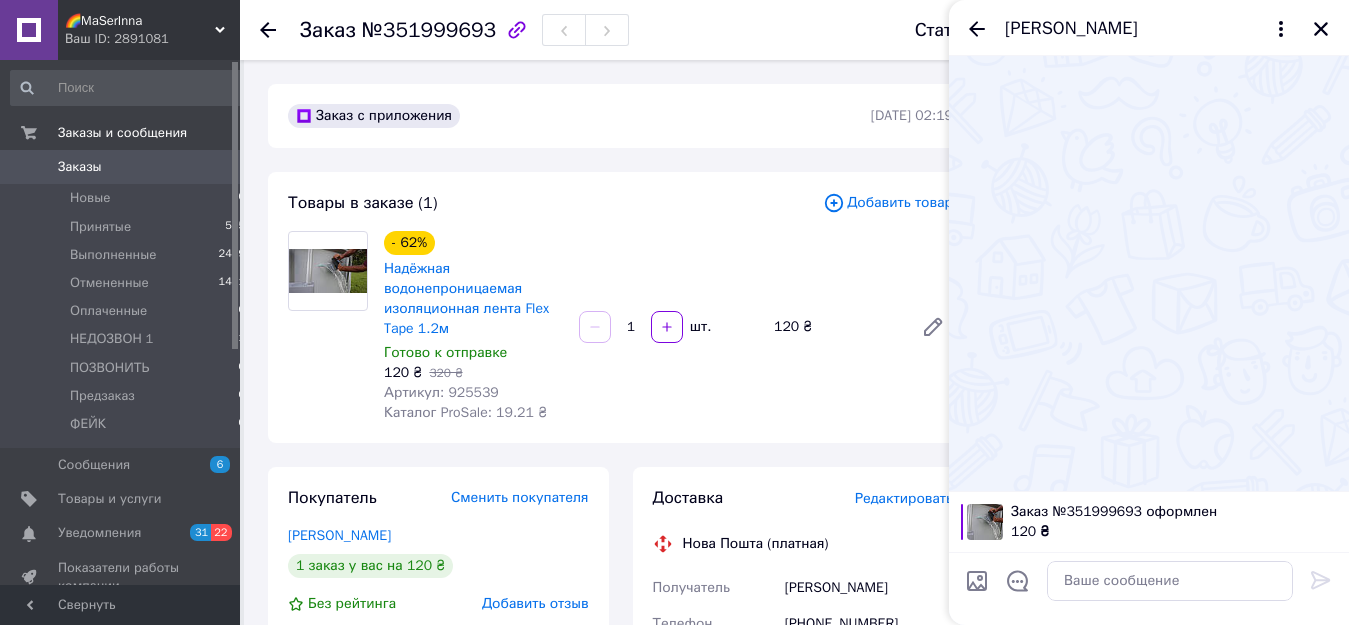 click at bounding box center [1170, 581] 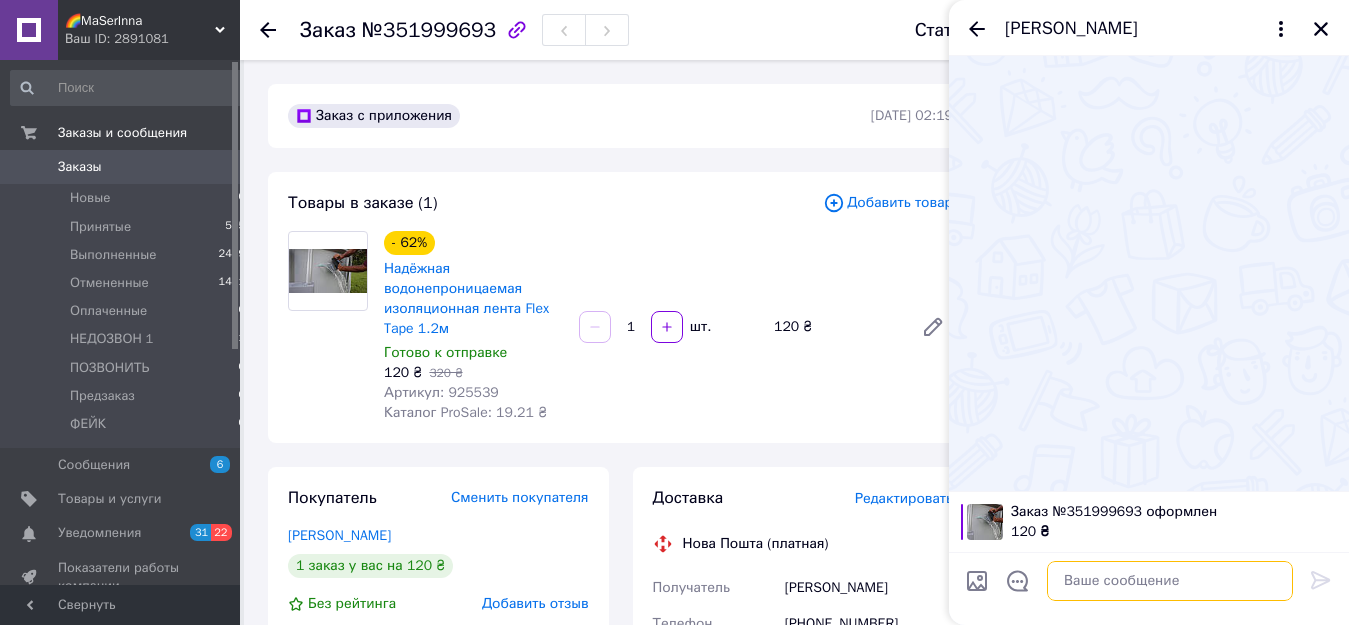 click at bounding box center [1170, 581] 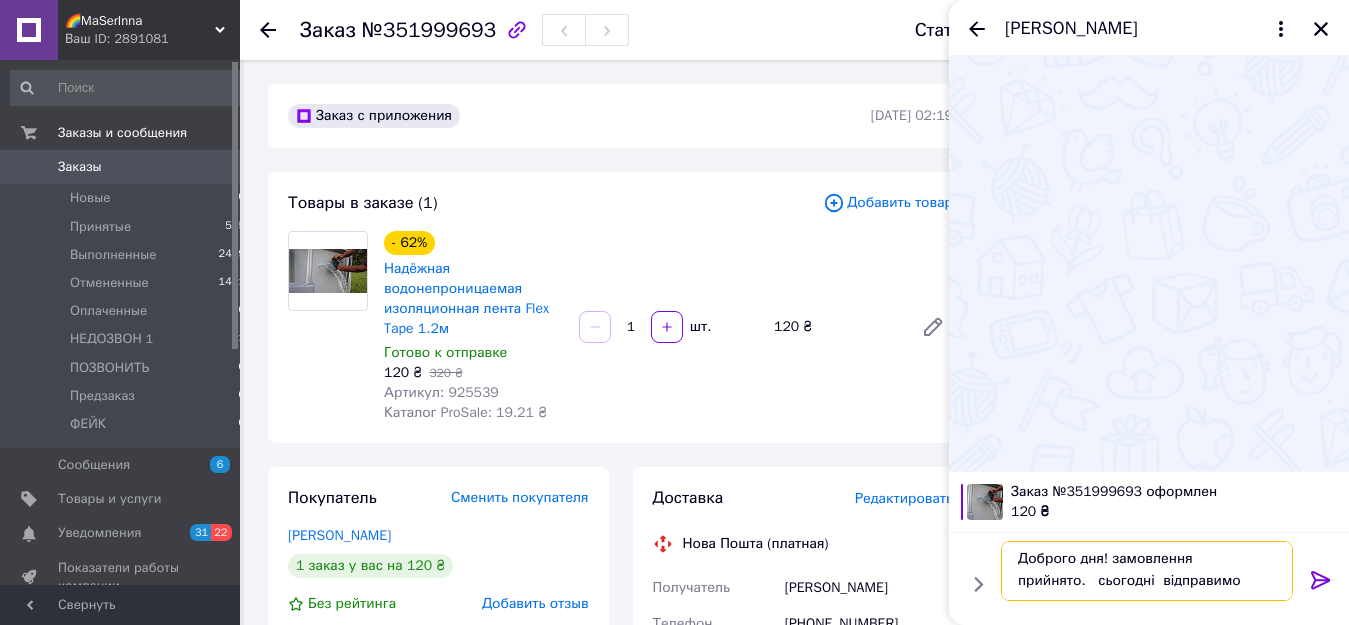 scroll, scrollTop: 2, scrollLeft: 0, axis: vertical 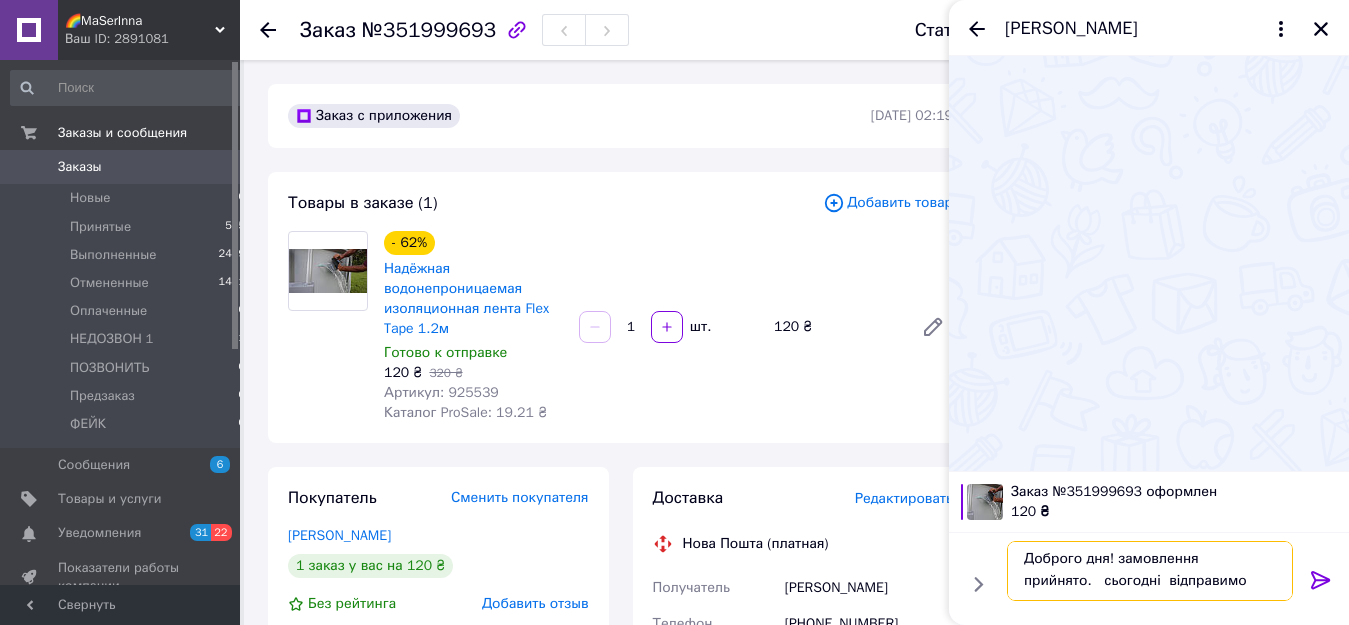 type 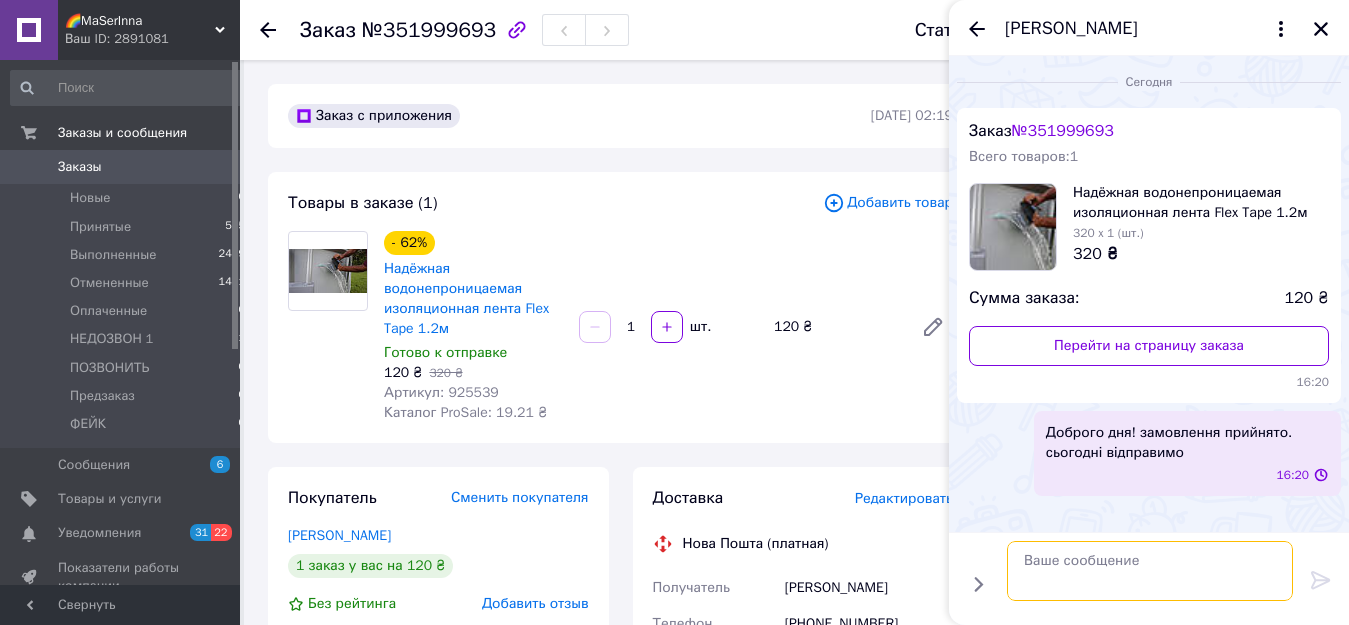scroll, scrollTop: 0, scrollLeft: 0, axis: both 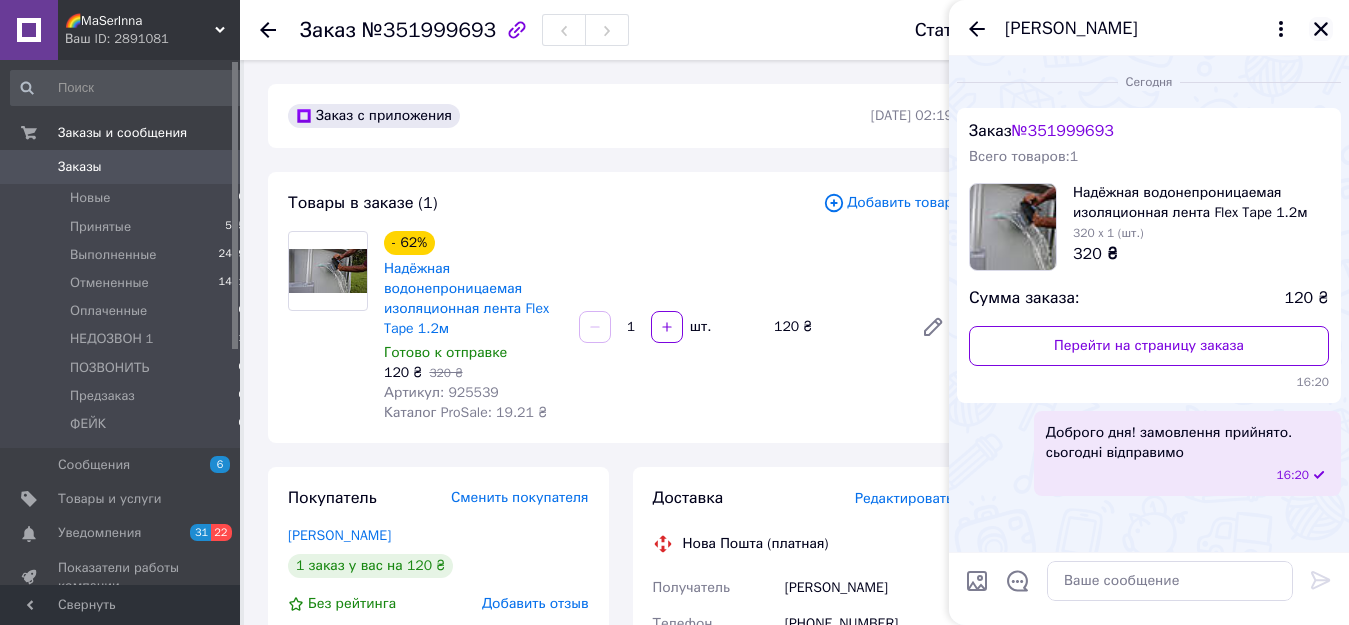 click 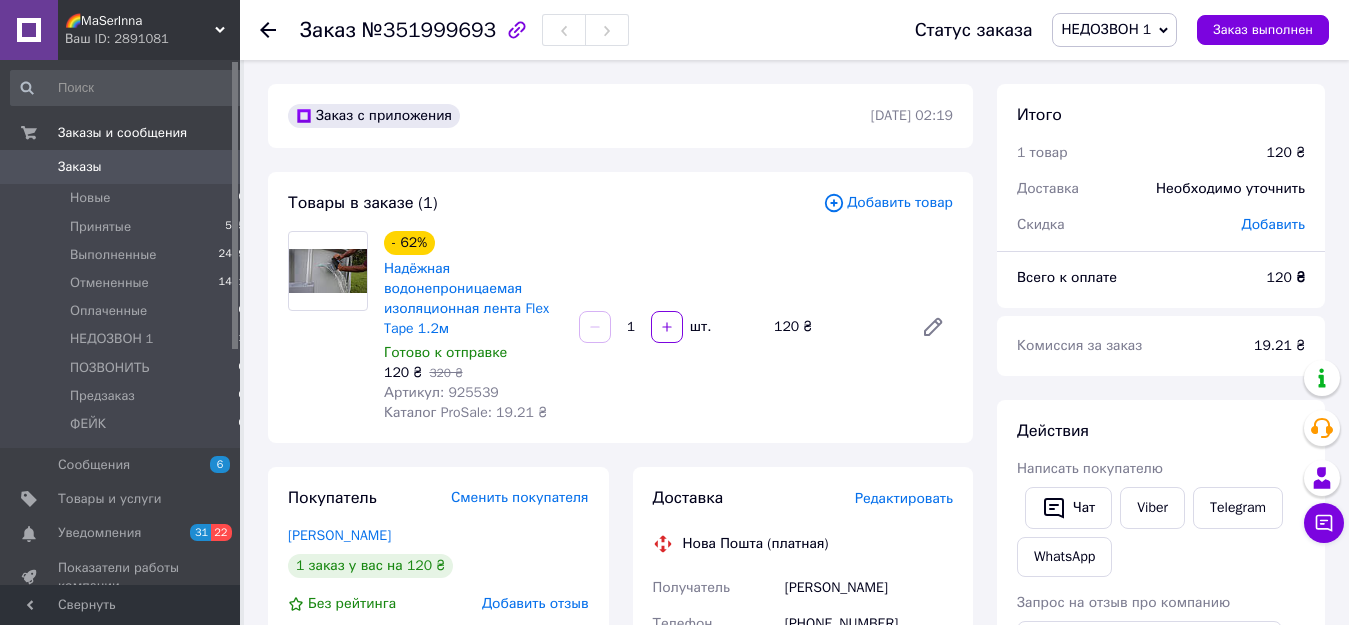 drag, startPoint x: 1125, startPoint y: 35, endPoint x: 1111, endPoint y: 43, distance: 16.124516 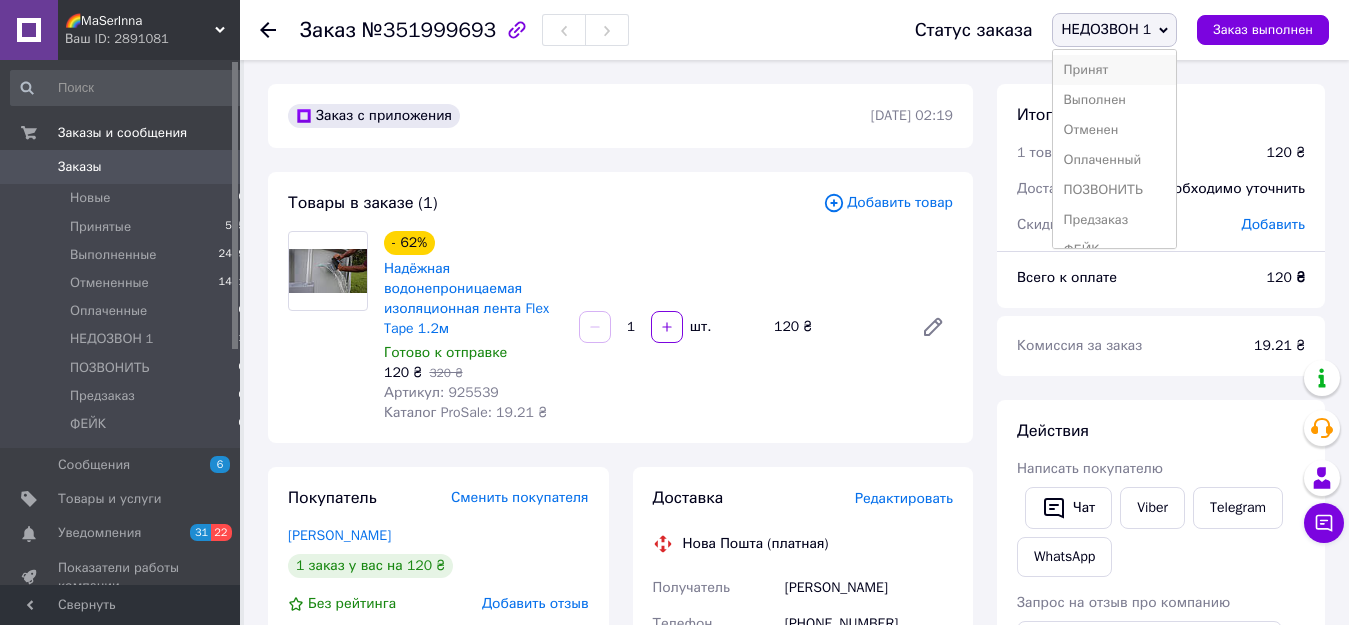 click on "Принят" at bounding box center [1114, 70] 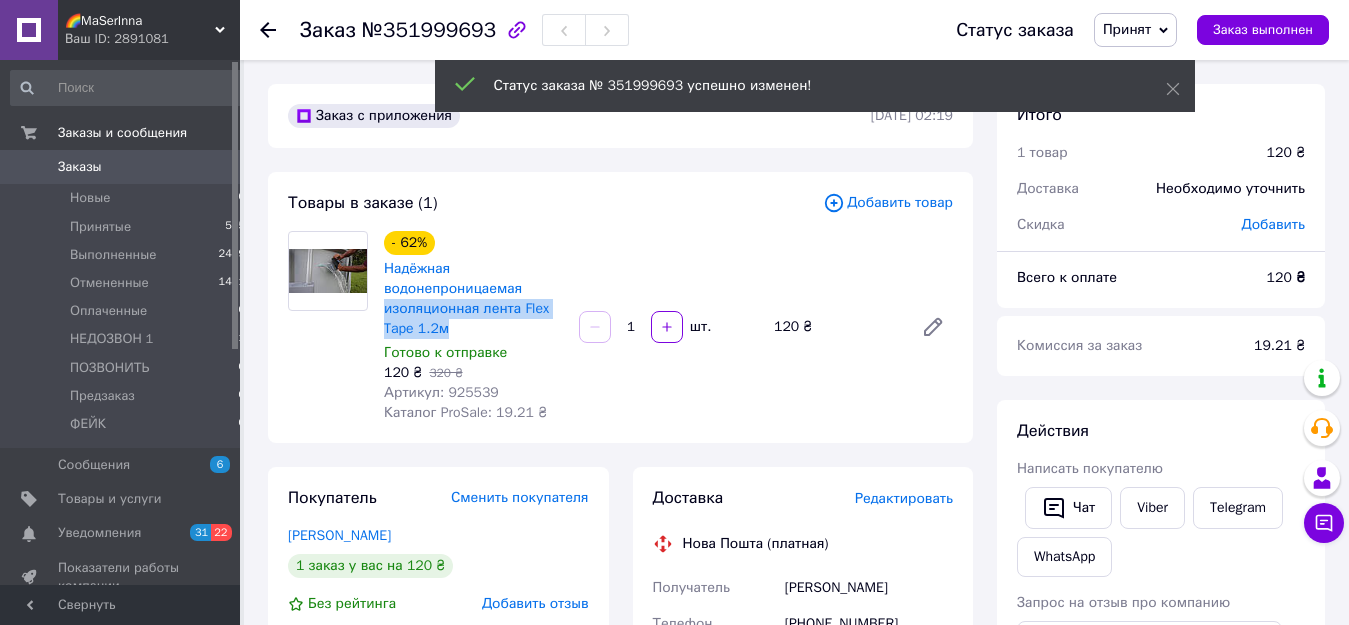 drag, startPoint x: 474, startPoint y: 322, endPoint x: 382, endPoint y: 312, distance: 92.541885 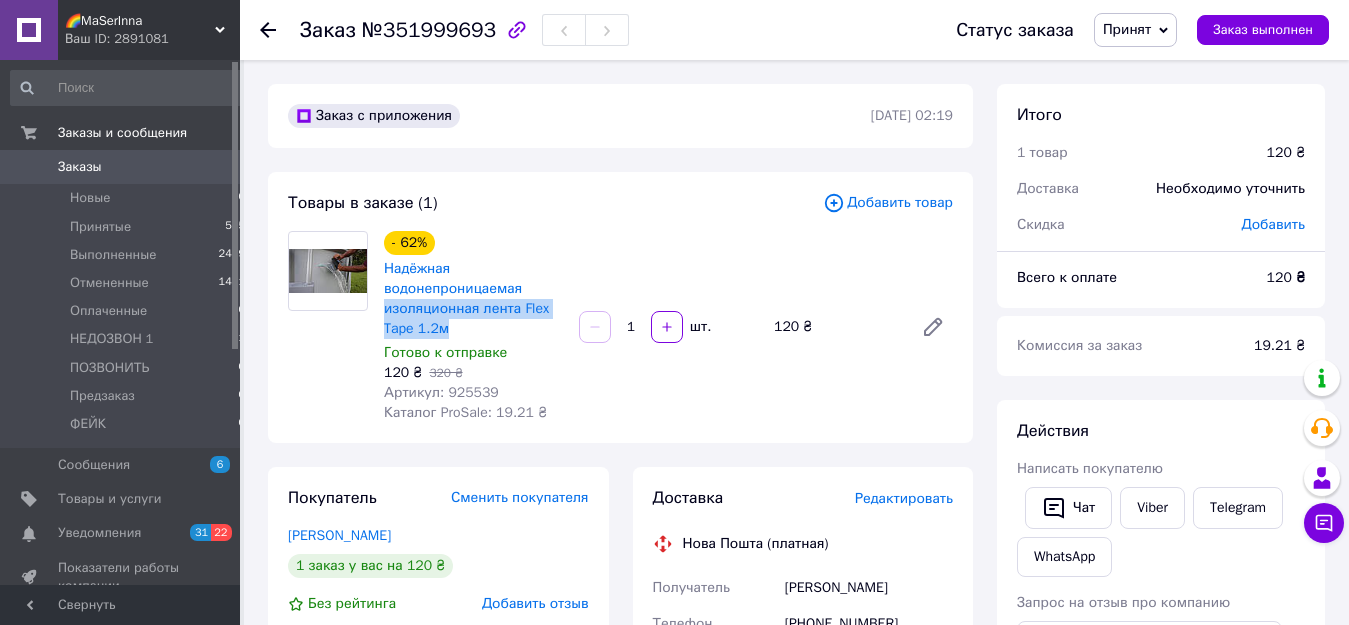 copy on "изоляционная лента Flex Tape 1.2м" 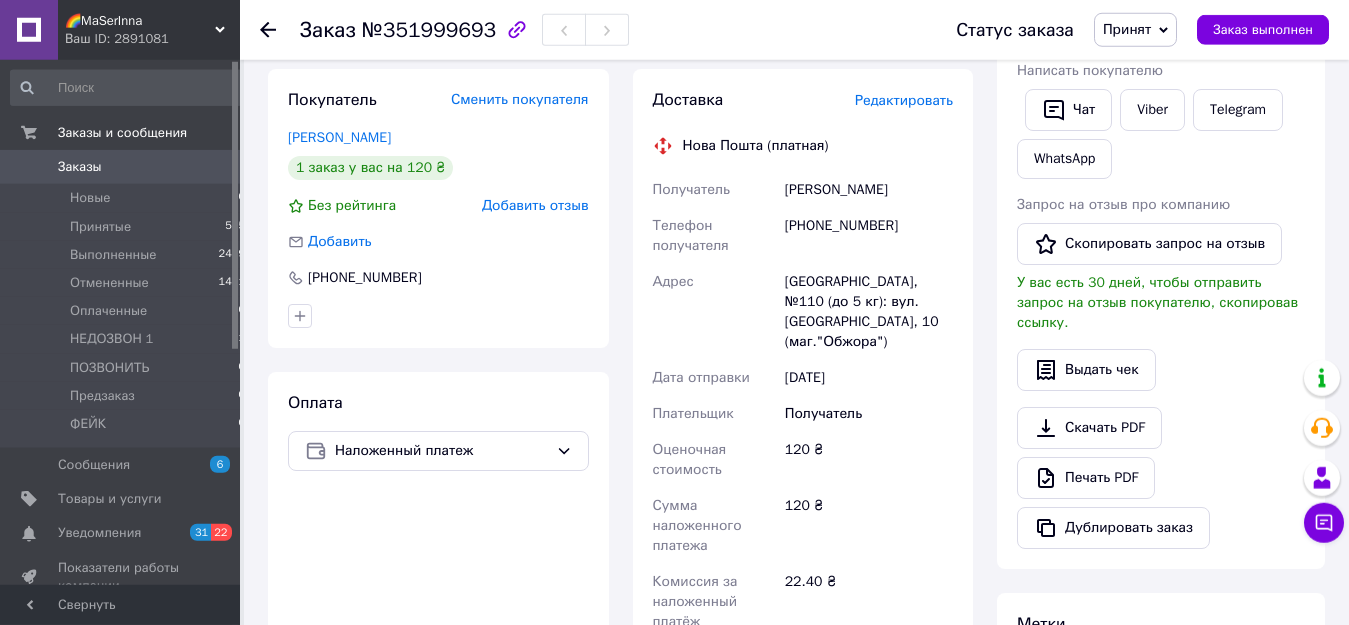 scroll, scrollTop: 408, scrollLeft: 0, axis: vertical 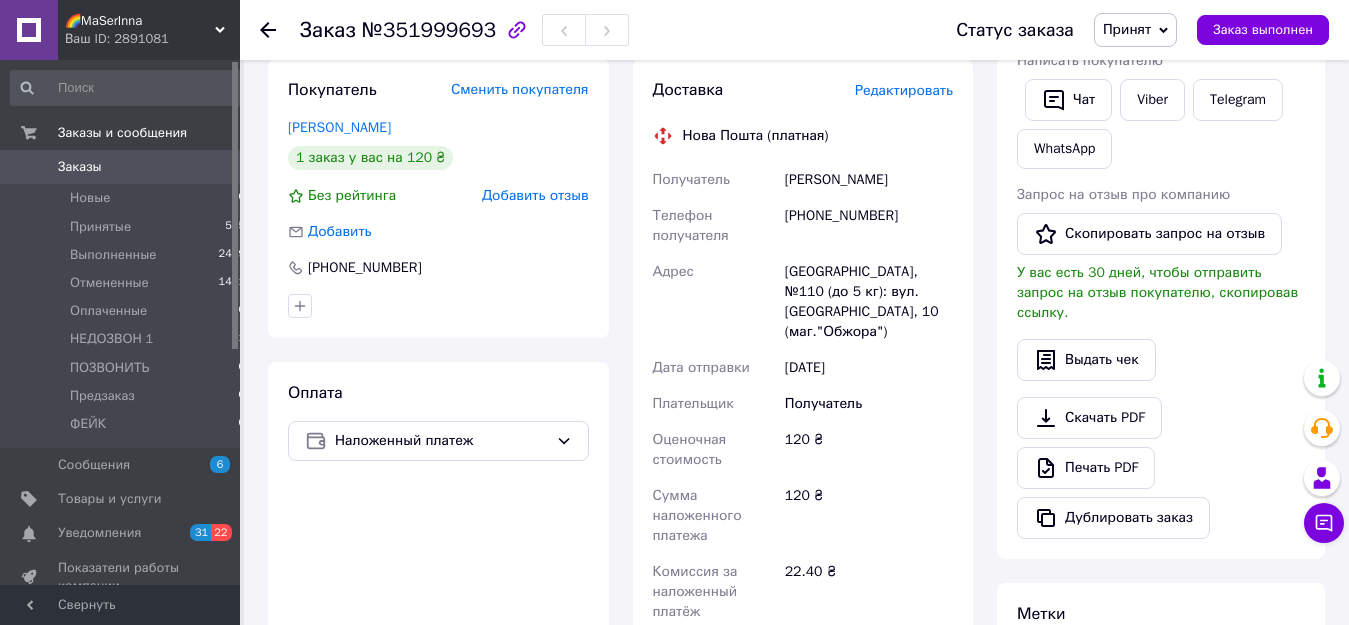 click on "[PHONE_NUMBER]" at bounding box center [869, 226] 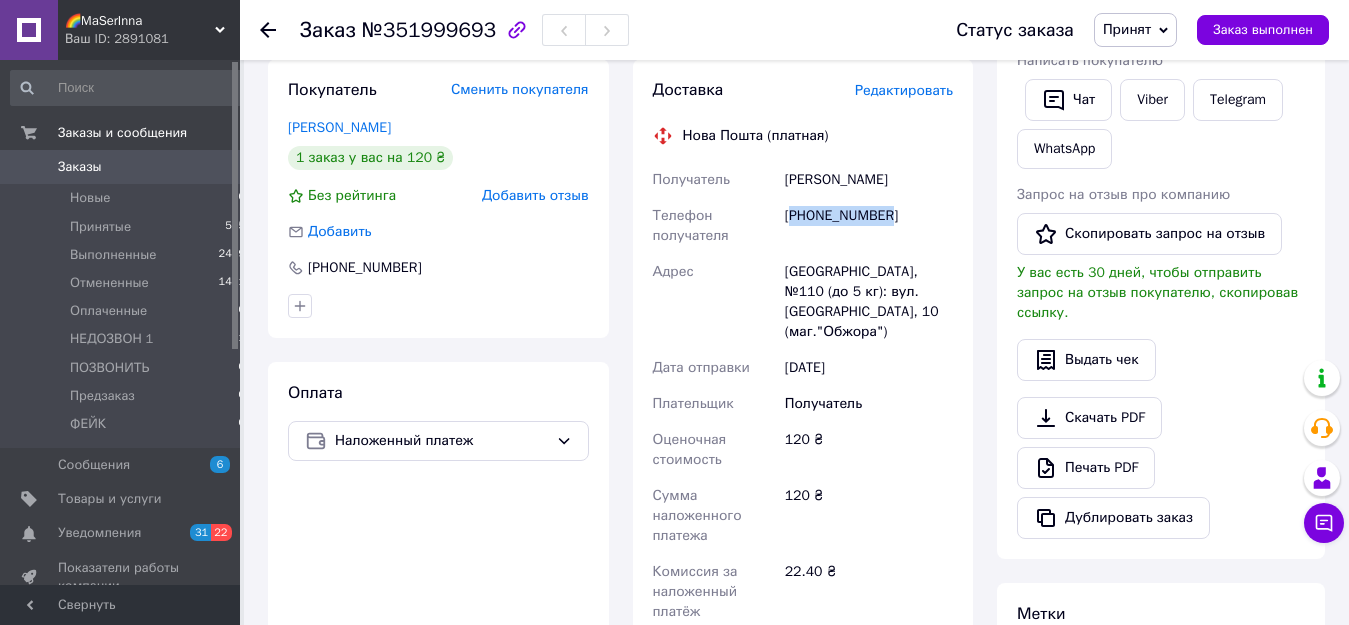 click on "[PHONE_NUMBER]" at bounding box center (869, 226) 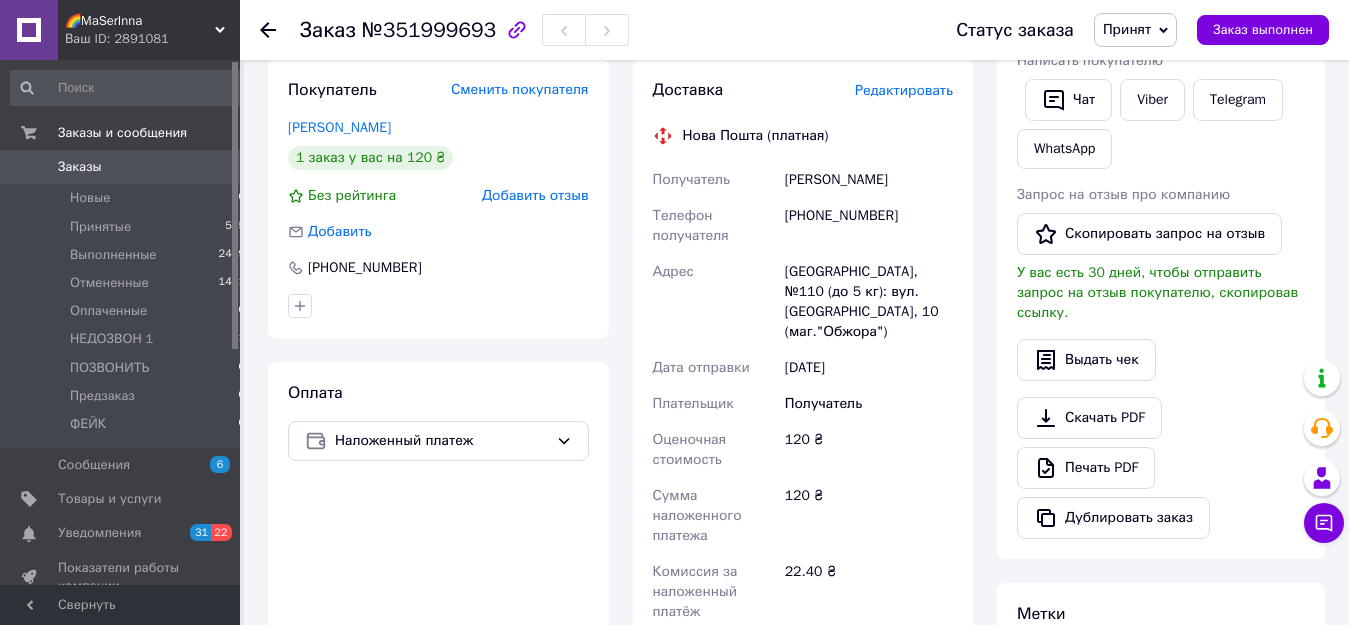 click on "[PERSON_NAME]" at bounding box center (869, 180) 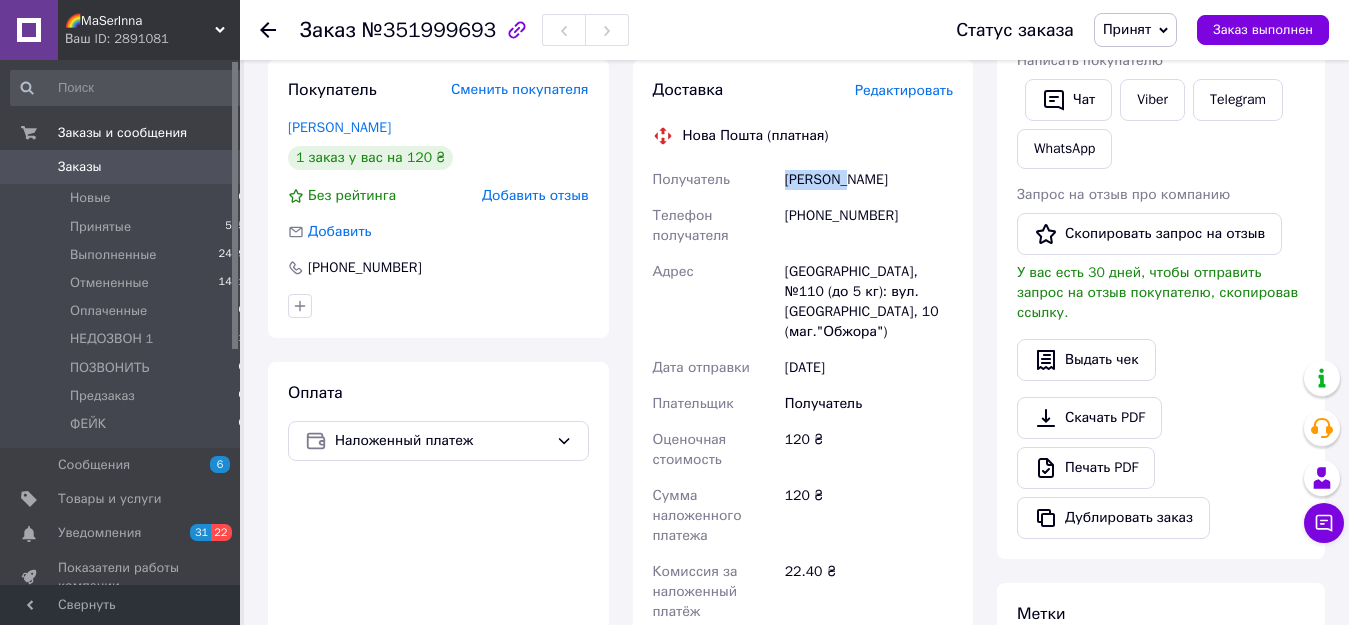 click on "[PERSON_NAME]" at bounding box center (869, 180) 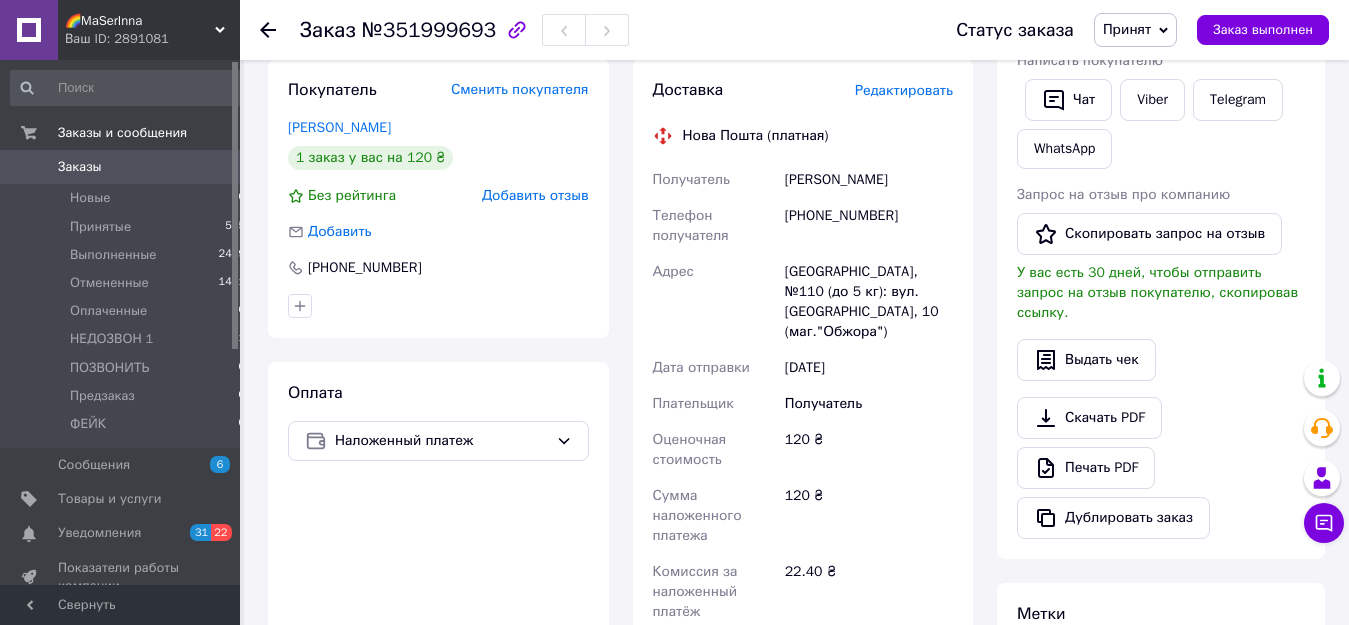 click on "[PERSON_NAME]" at bounding box center [869, 180] 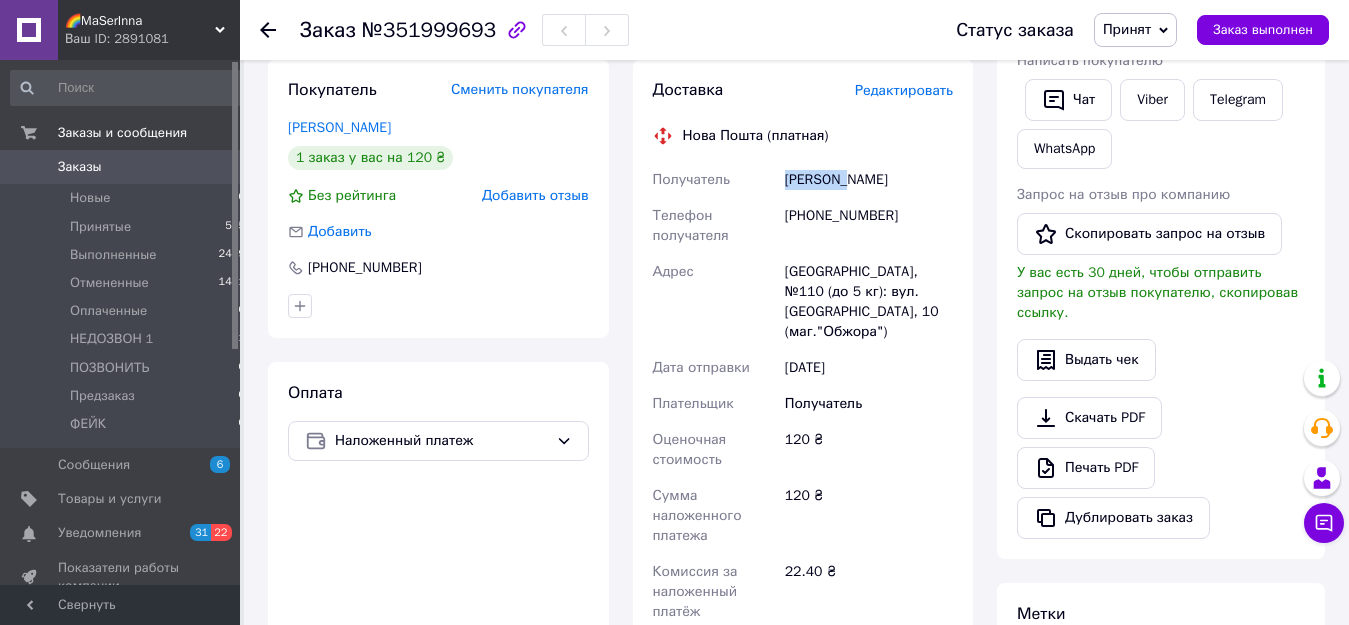 click on "[PERSON_NAME]" at bounding box center (869, 180) 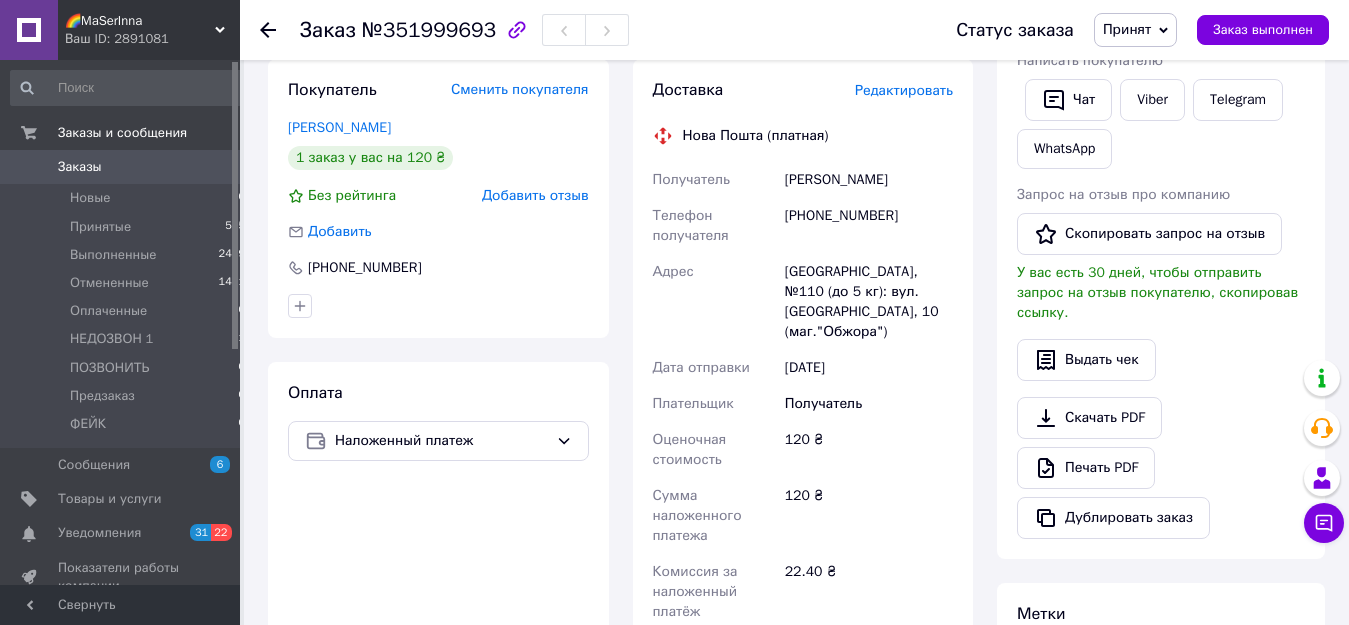click on "[PERSON_NAME]" at bounding box center [869, 180] 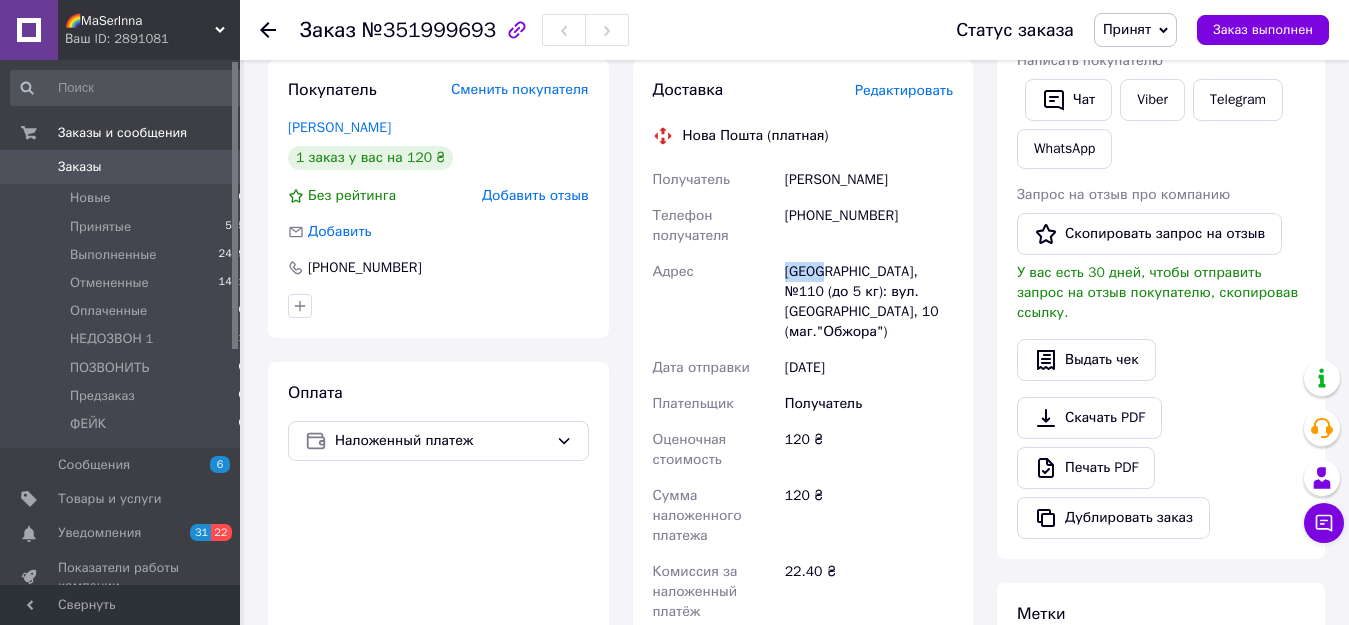 click on "[GEOGRAPHIC_DATA], №110 (до 5 кг): вул. [GEOGRAPHIC_DATA], 10 (маг."Обжора")" at bounding box center (869, 302) 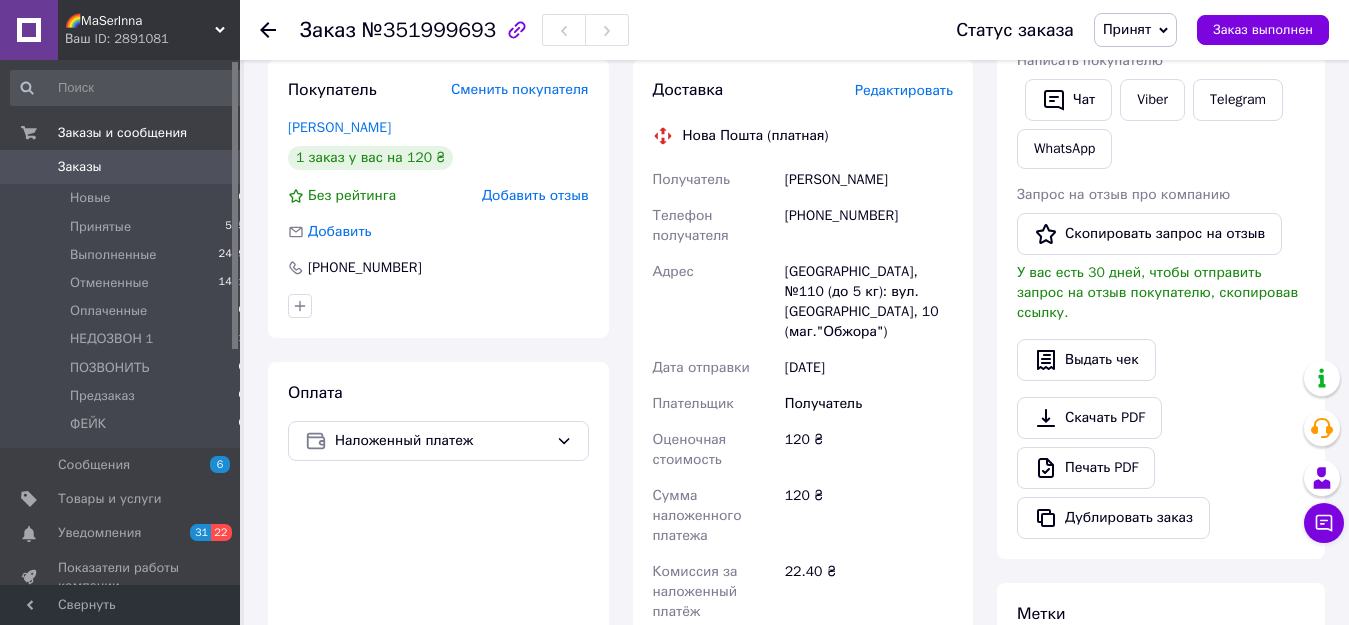 click on "[GEOGRAPHIC_DATA], №110 (до 5 кг): вул. [GEOGRAPHIC_DATA], 10 (маг."Обжора")" at bounding box center (869, 302) 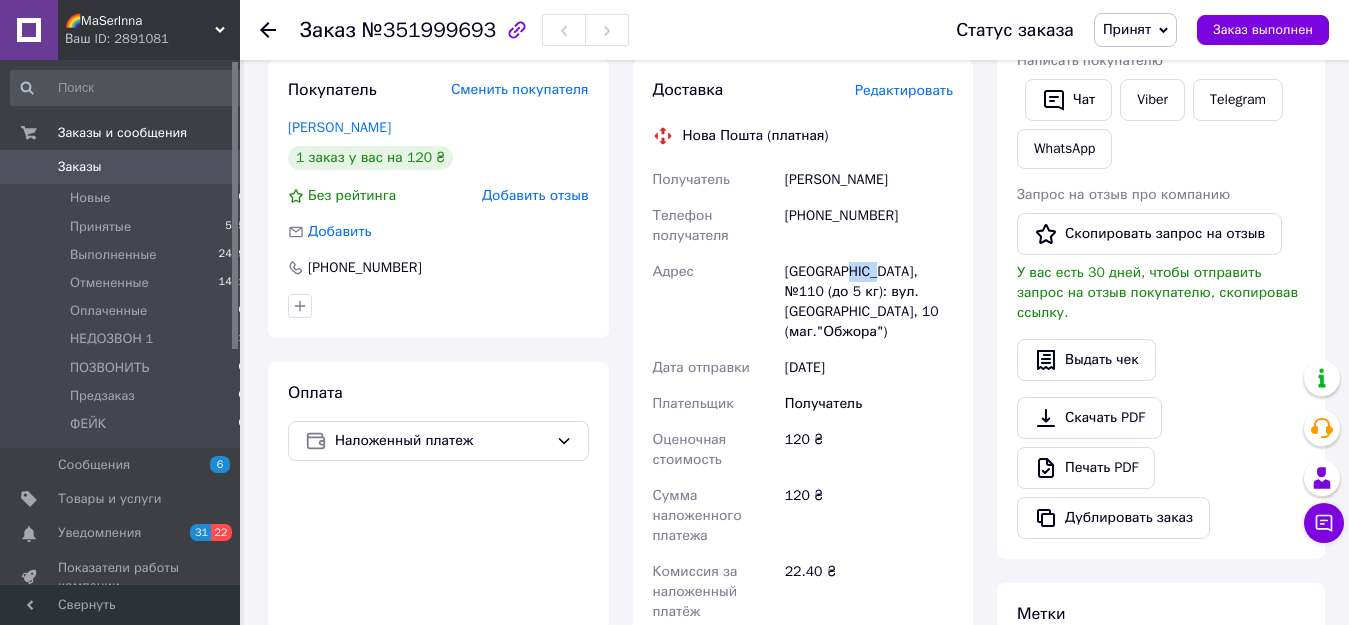 click on "[GEOGRAPHIC_DATA], №110 (до 5 кг): вул. [GEOGRAPHIC_DATA], 10 (маг."Обжора")" at bounding box center [869, 302] 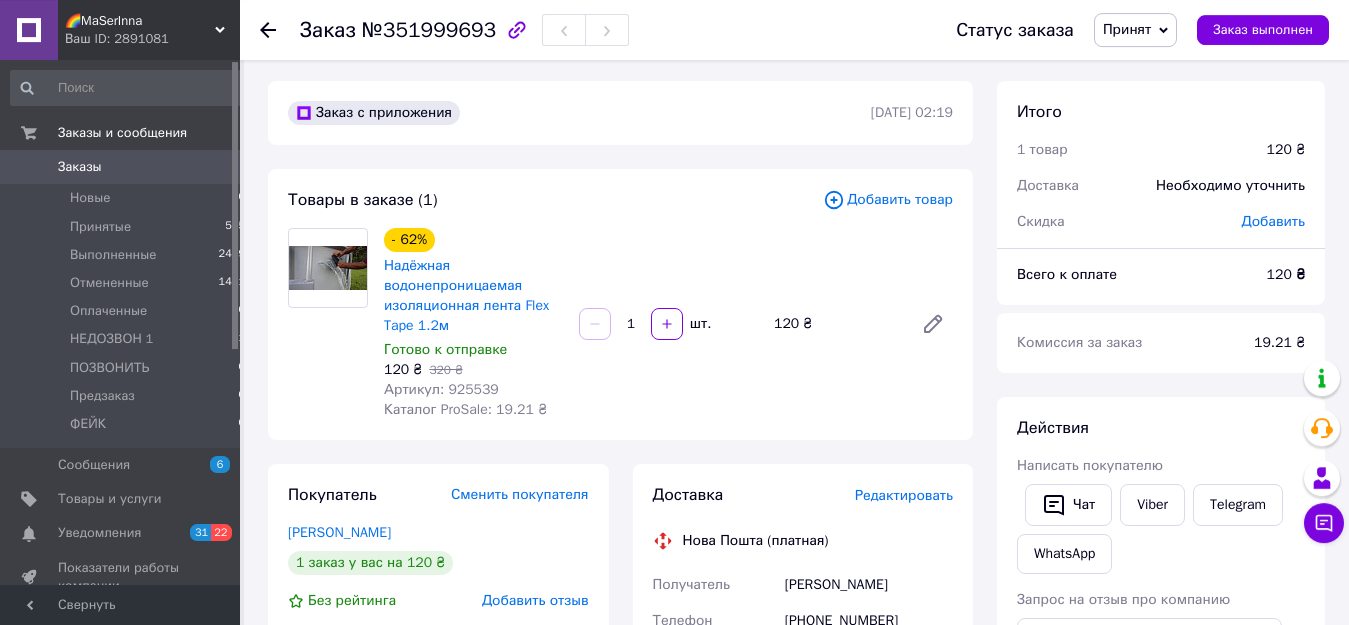 scroll, scrollTop: 0, scrollLeft: 0, axis: both 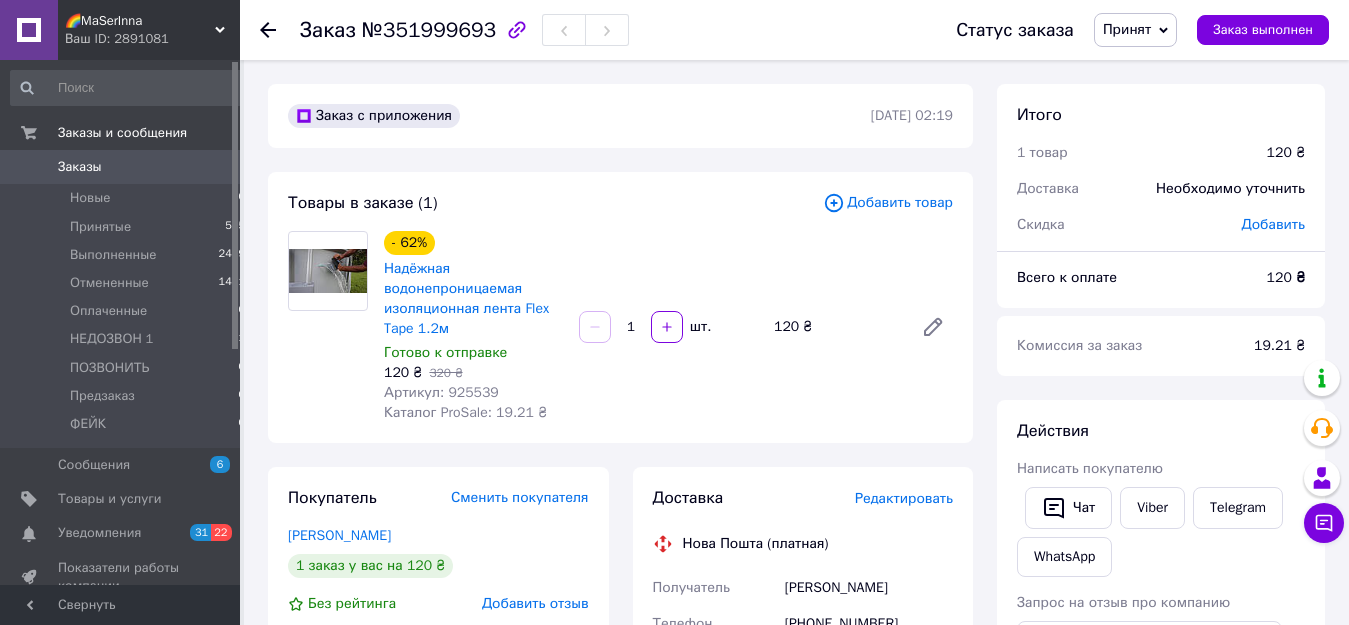click 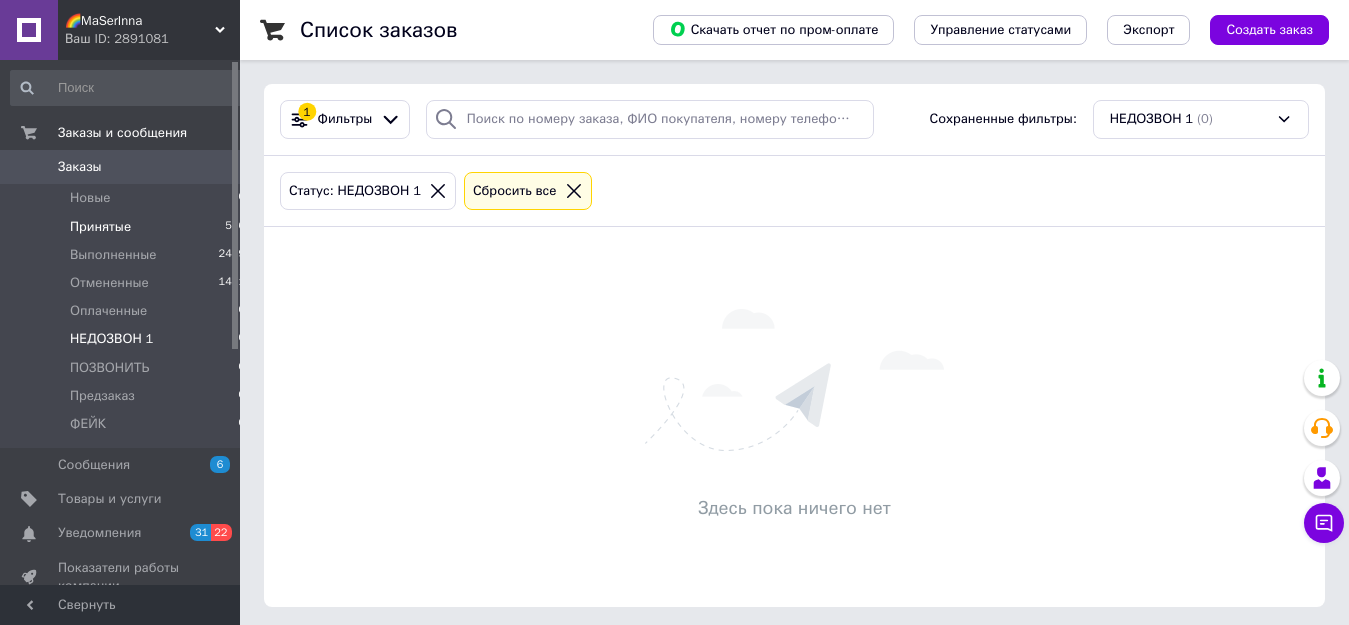 click on "Принятые 556" at bounding box center (128, 227) 